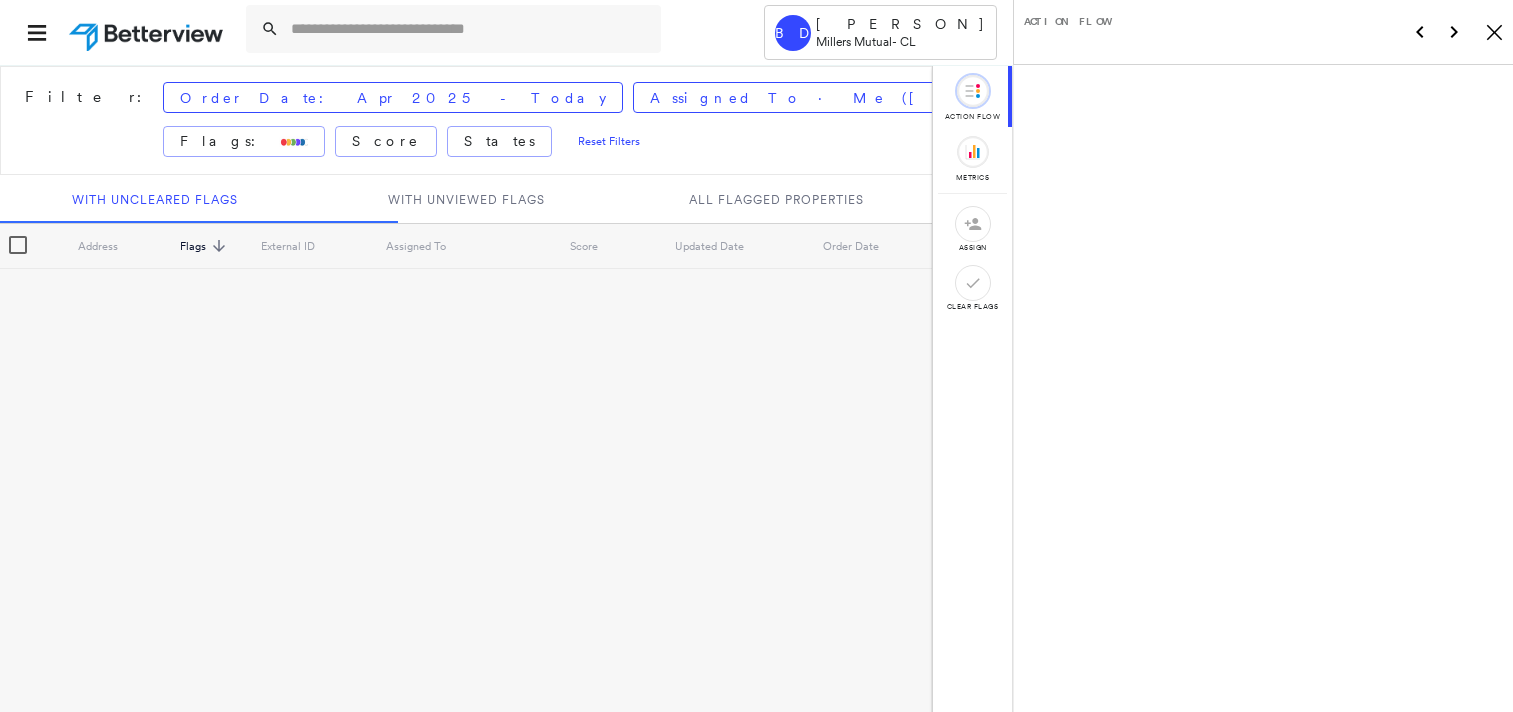 scroll, scrollTop: 0, scrollLeft: 0, axis: both 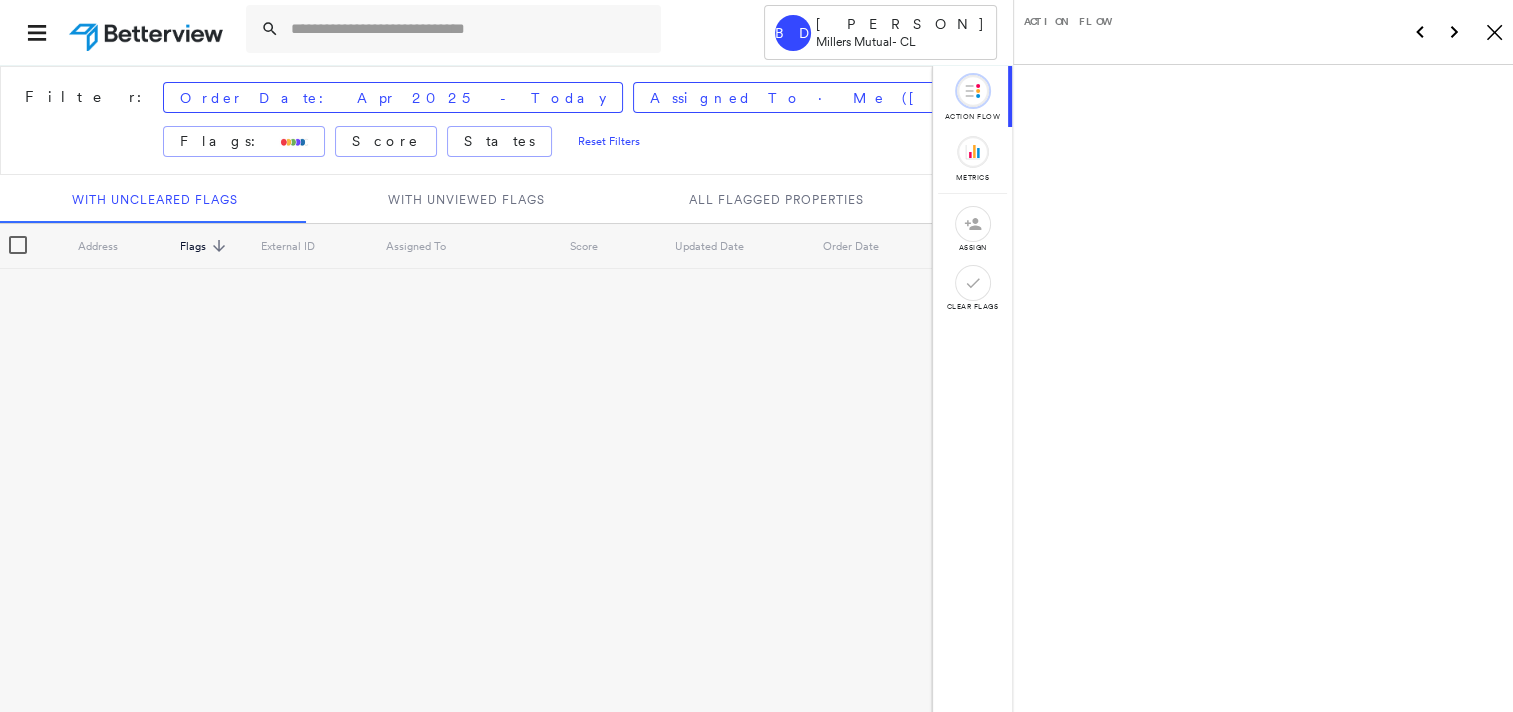 click on "Tower BD [PERSON] [COMPANY] - CL Filter: Order Date: [MONTH] [YEAR] - Today Assigned To · Me ([PERSON]) Flags: Score States Reset Filters With Uncleared Flags With Unviewed Flags All Flagged Properties Address Flags sorted descending External ID Assigned To Score Updated Date Order Date Renewal Date Action Flow action flow Icon / Metrics metrics assign clear flags Action Flow Icon_Closemodal" at bounding box center (756, 356) 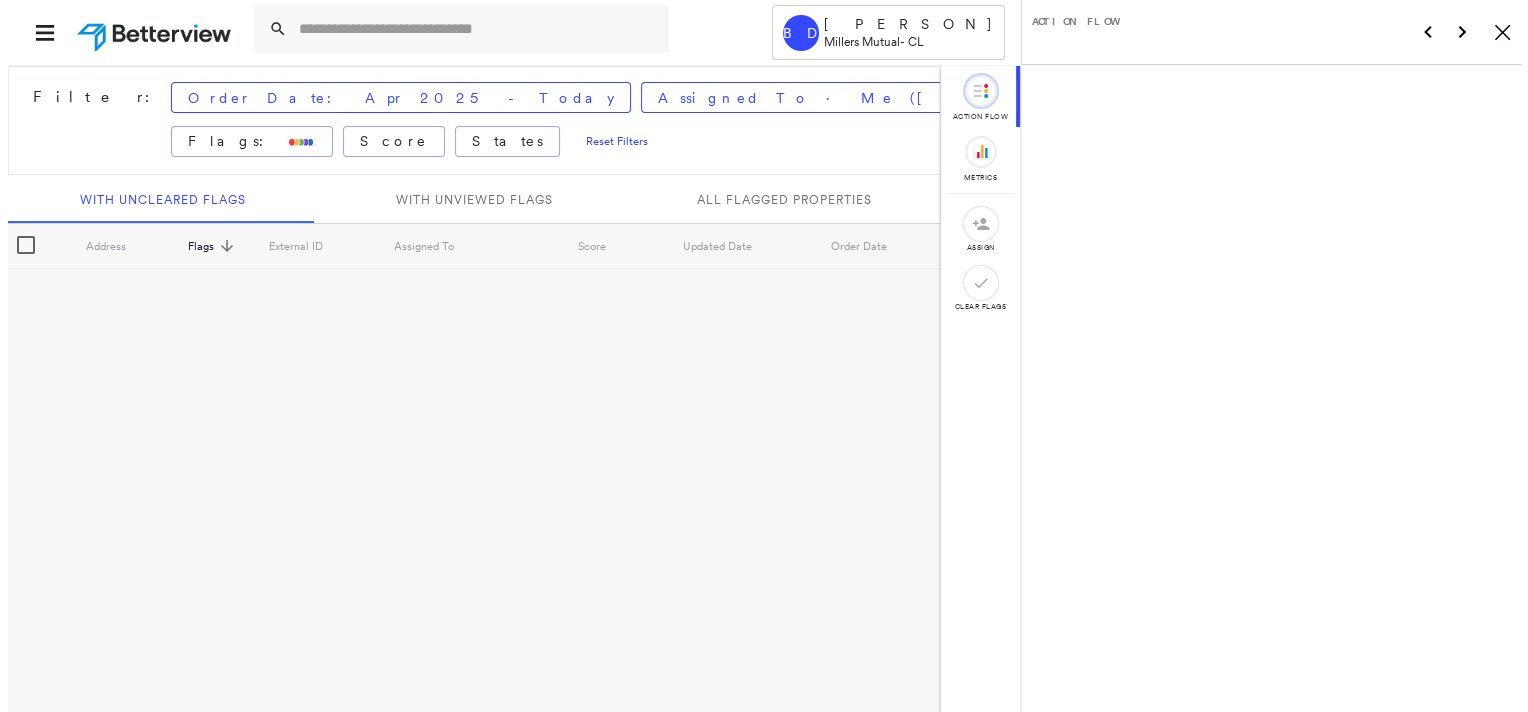 scroll, scrollTop: 0, scrollLeft: 220, axis: horizontal 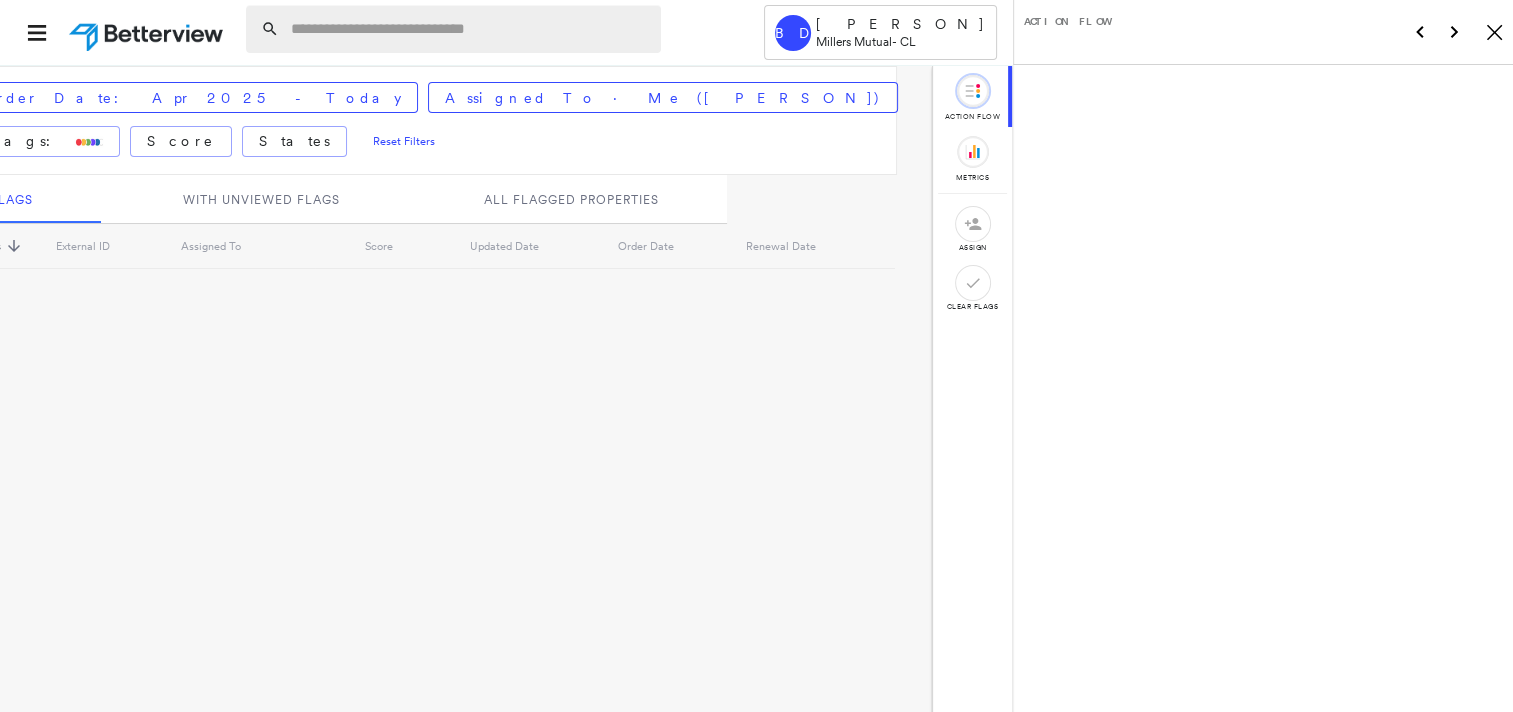 click at bounding box center [470, 29] 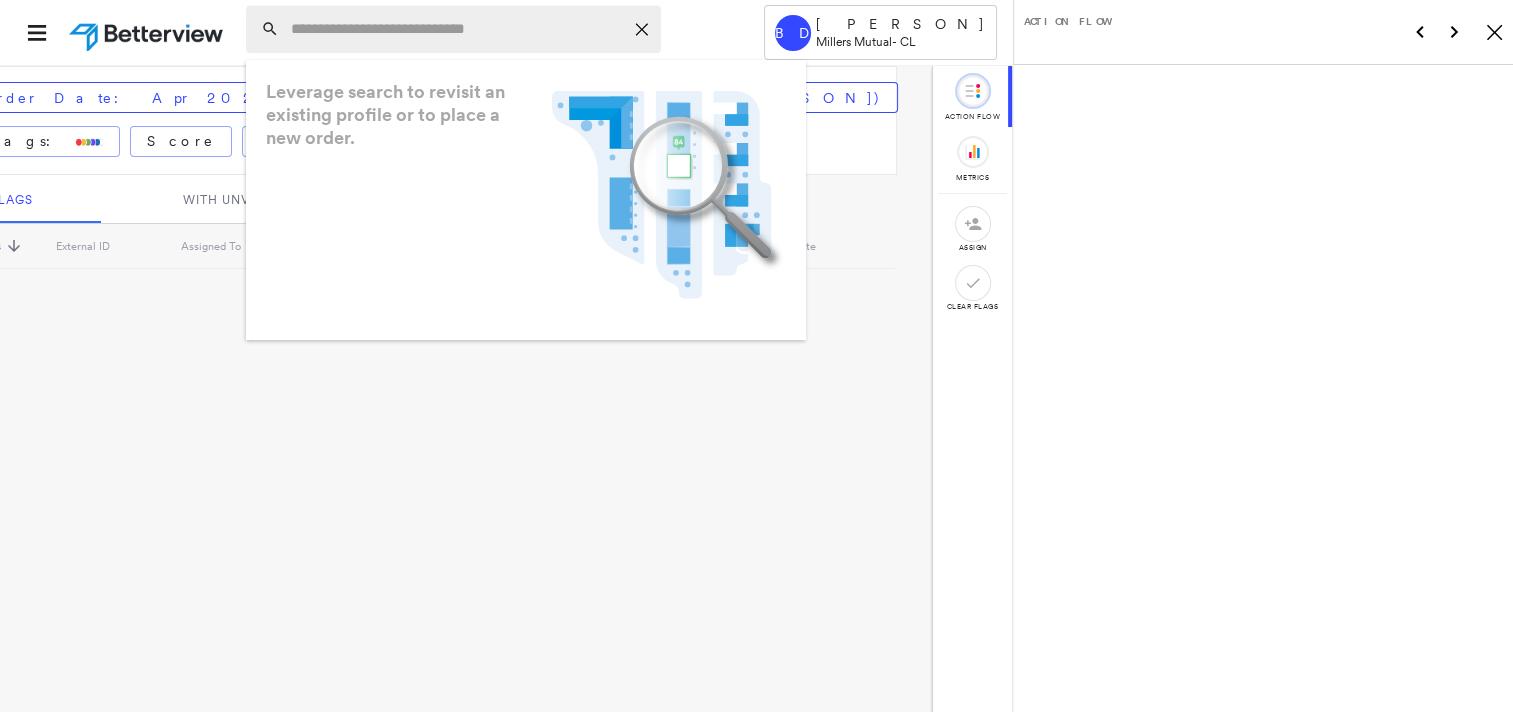 click at bounding box center (457, 29) 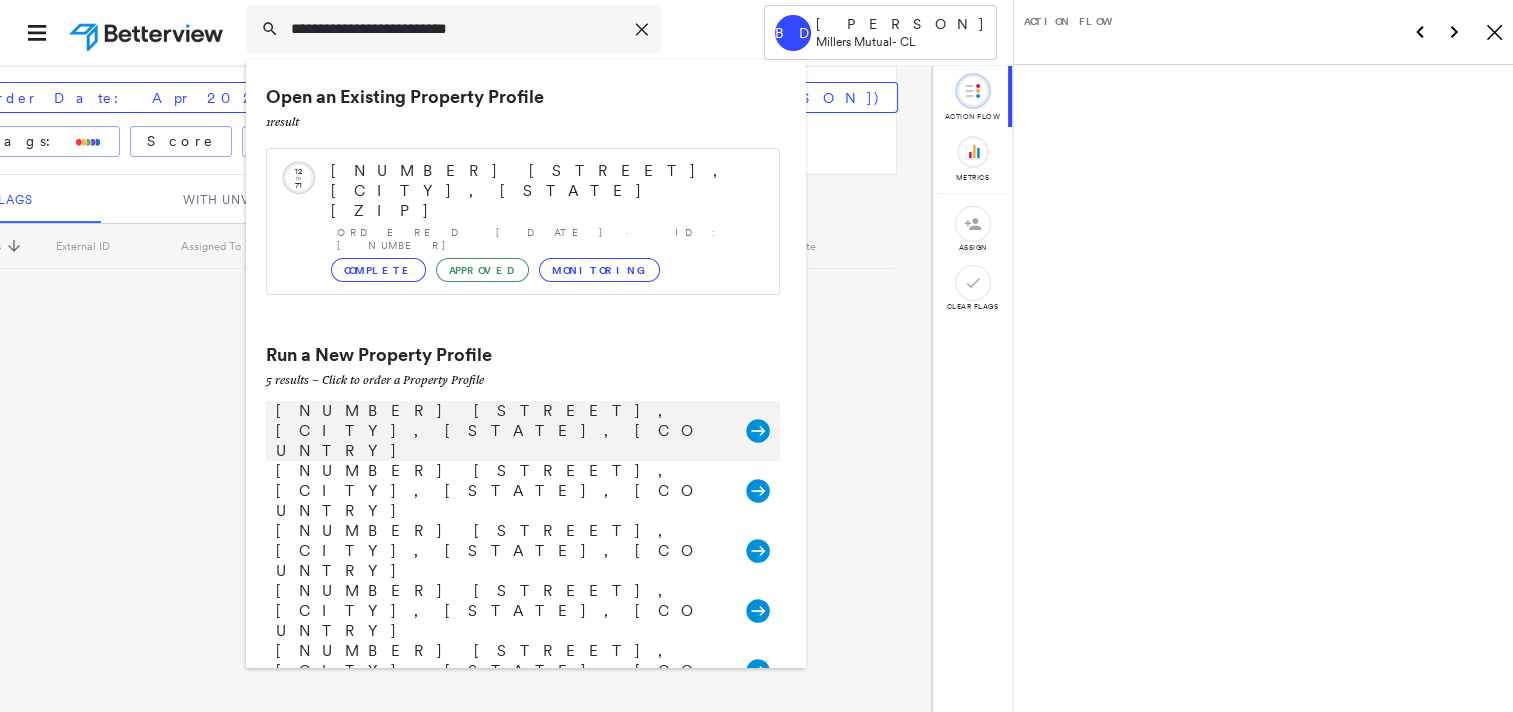 type on "**********" 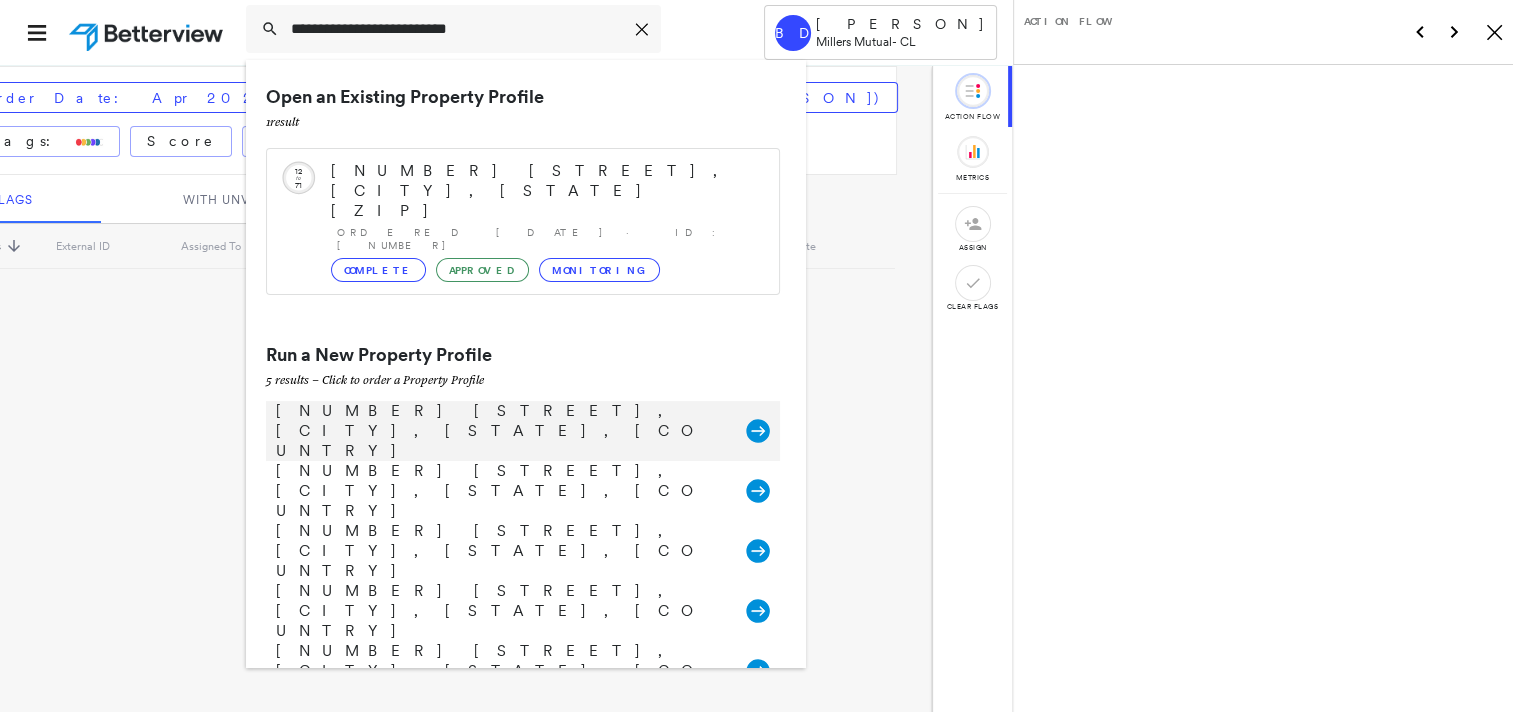 click 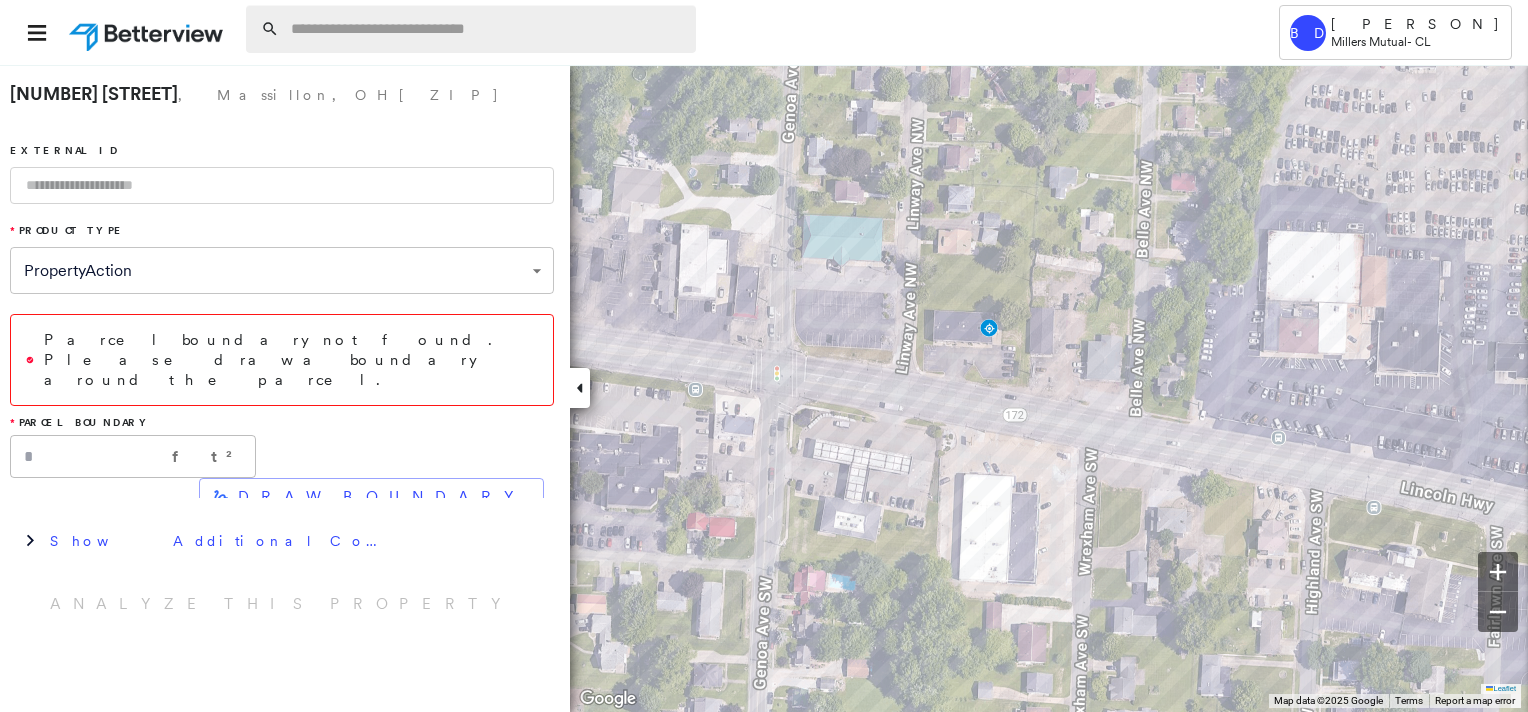 click at bounding box center [487, 29] 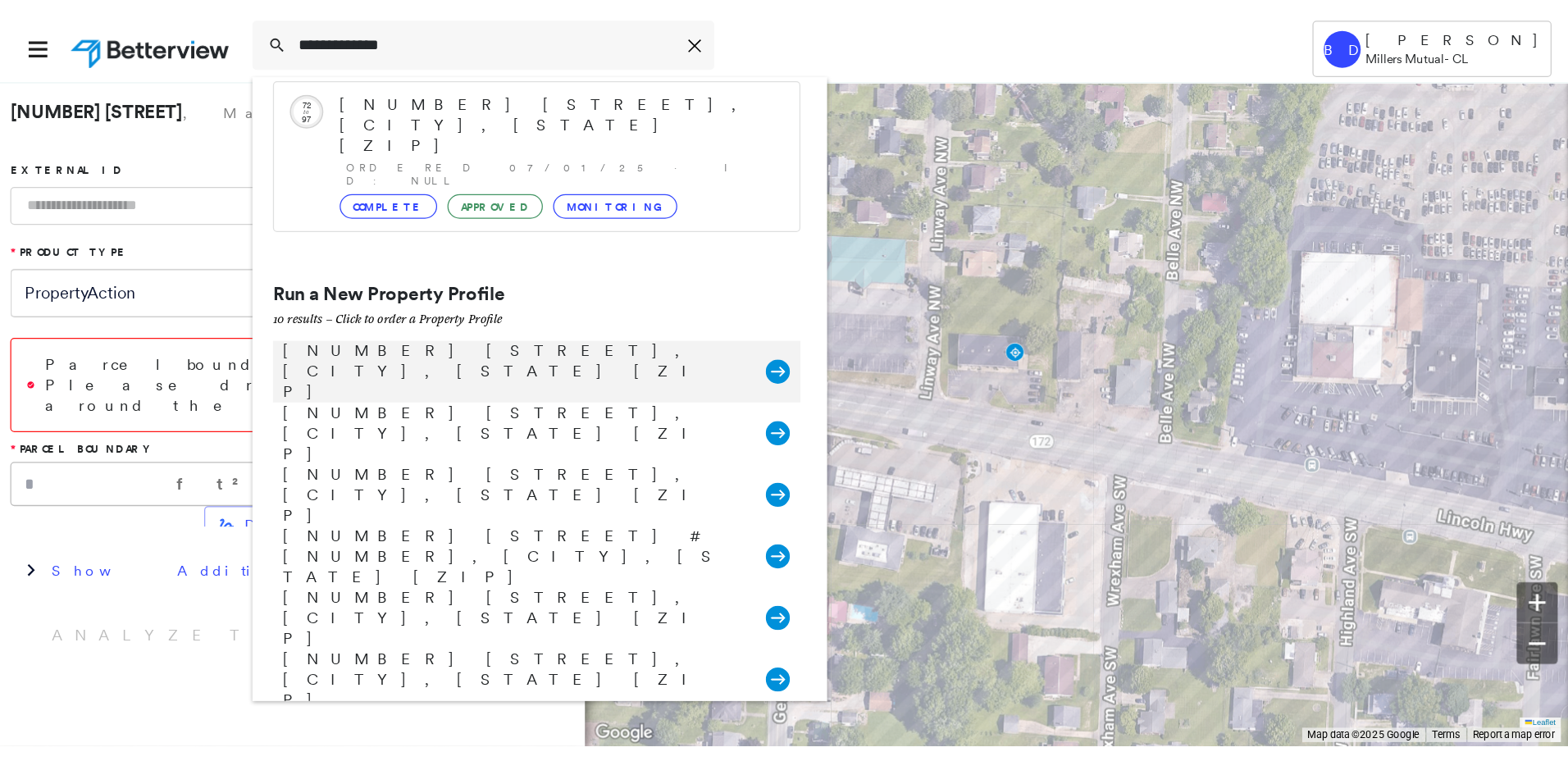 scroll, scrollTop: 0, scrollLeft: 0, axis: both 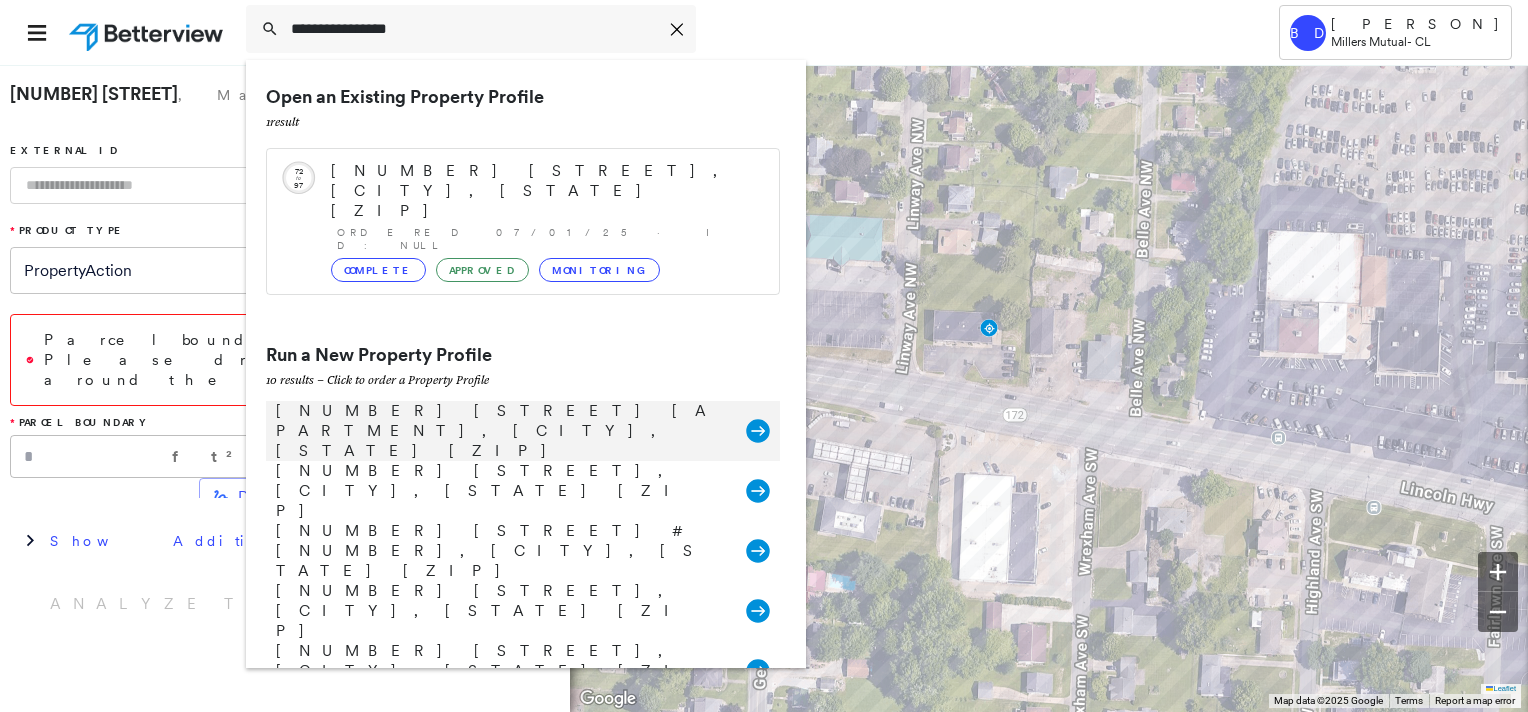 type on "**********" 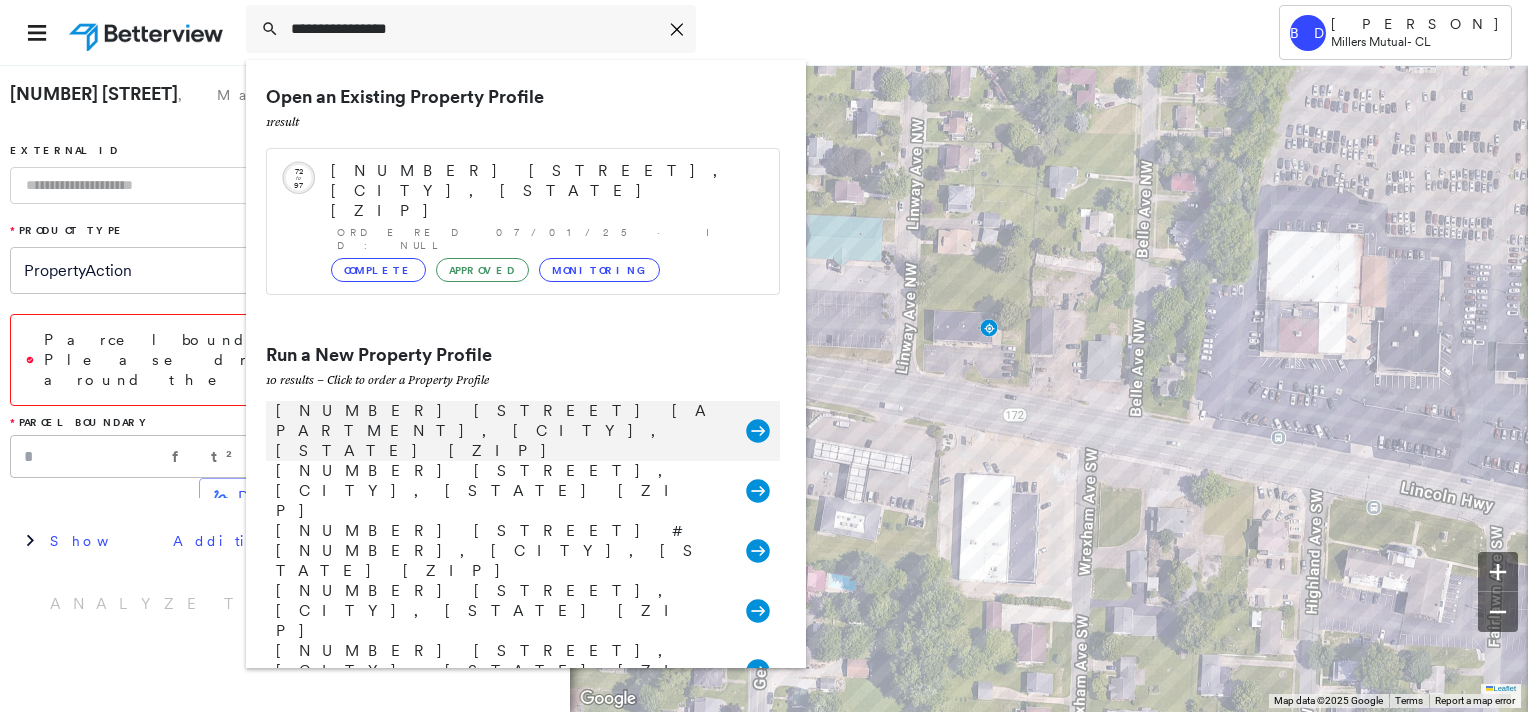 click 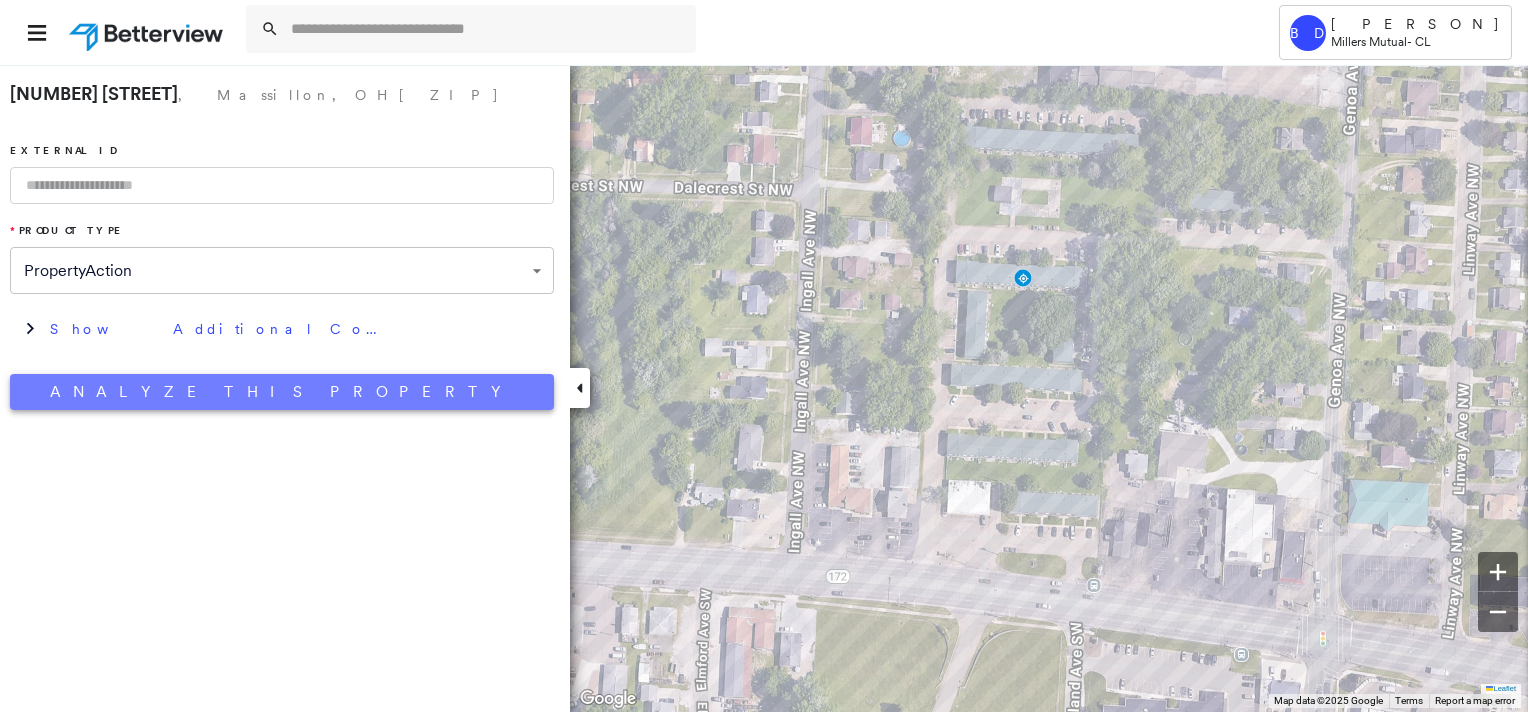 click on "Analyze This Property" at bounding box center [282, 392] 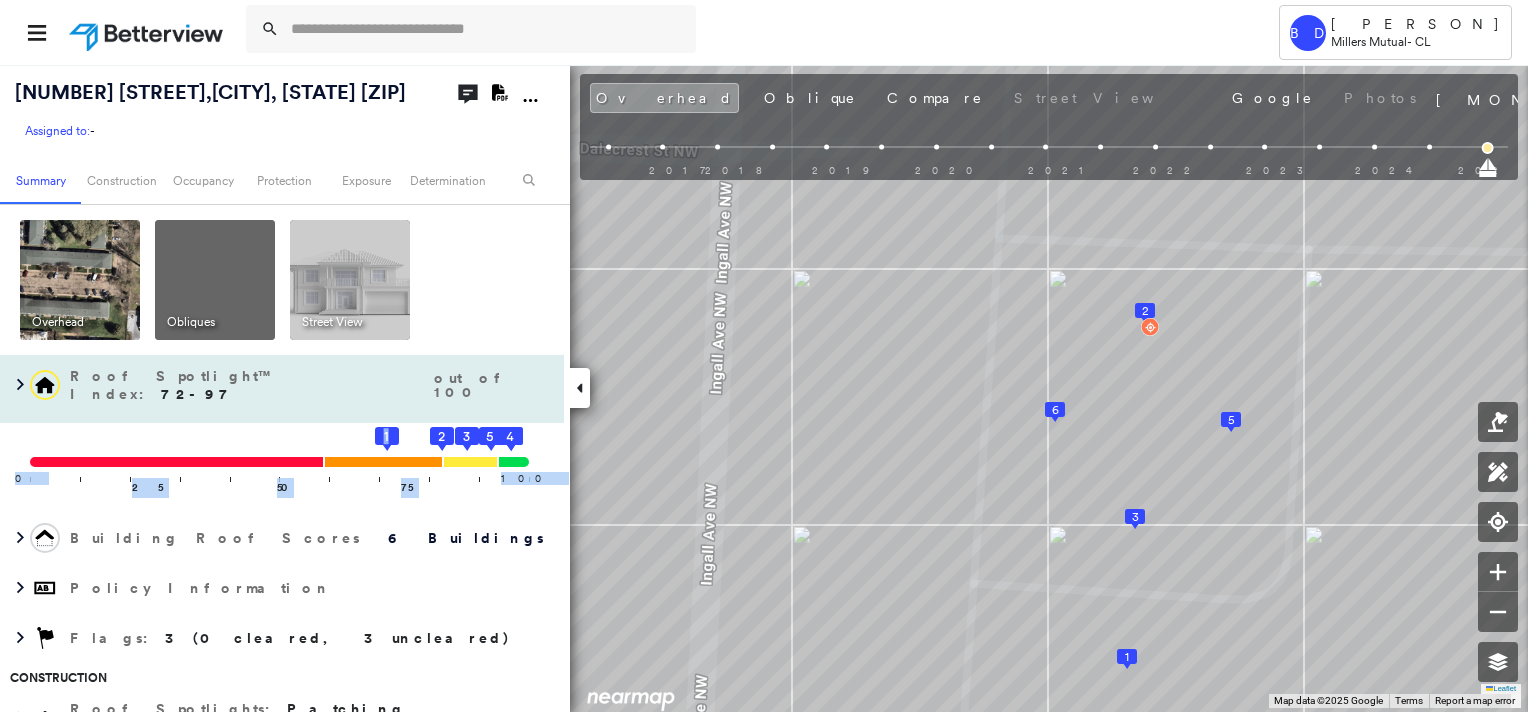 drag, startPoint x: 491, startPoint y: 486, endPoint x: 481, endPoint y: 420, distance: 66.75328 